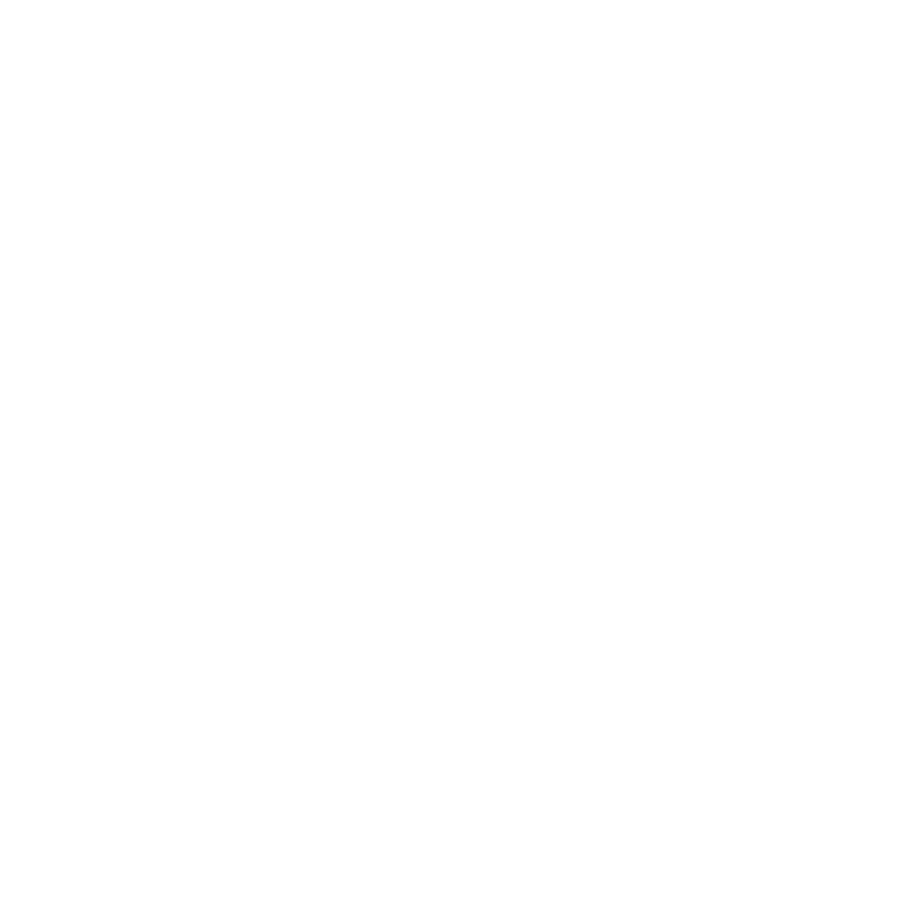 scroll, scrollTop: 0, scrollLeft: 0, axis: both 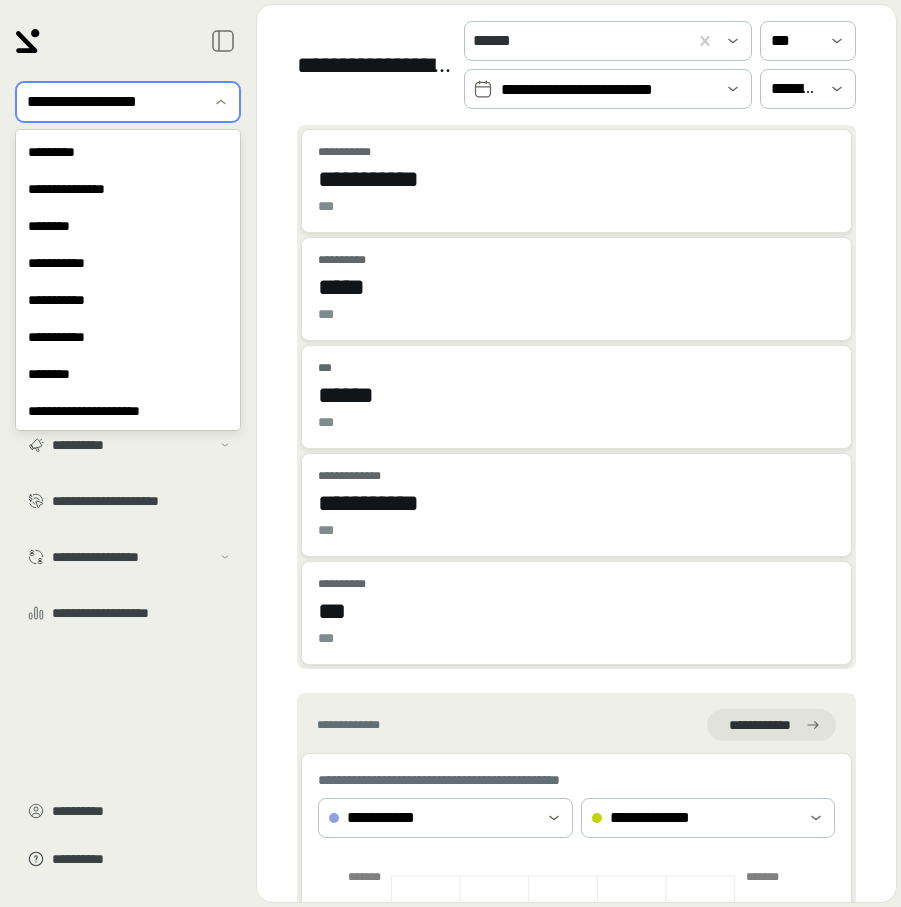 click at bounding box center (114, 102) 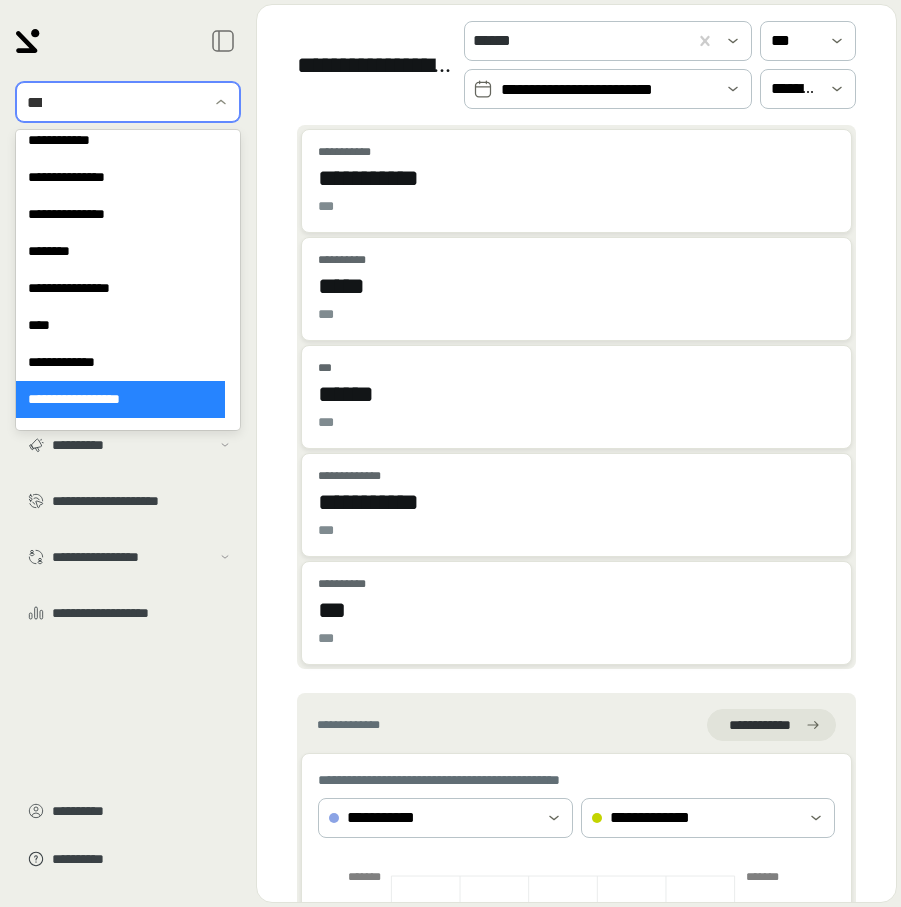scroll, scrollTop: 0, scrollLeft: 0, axis: both 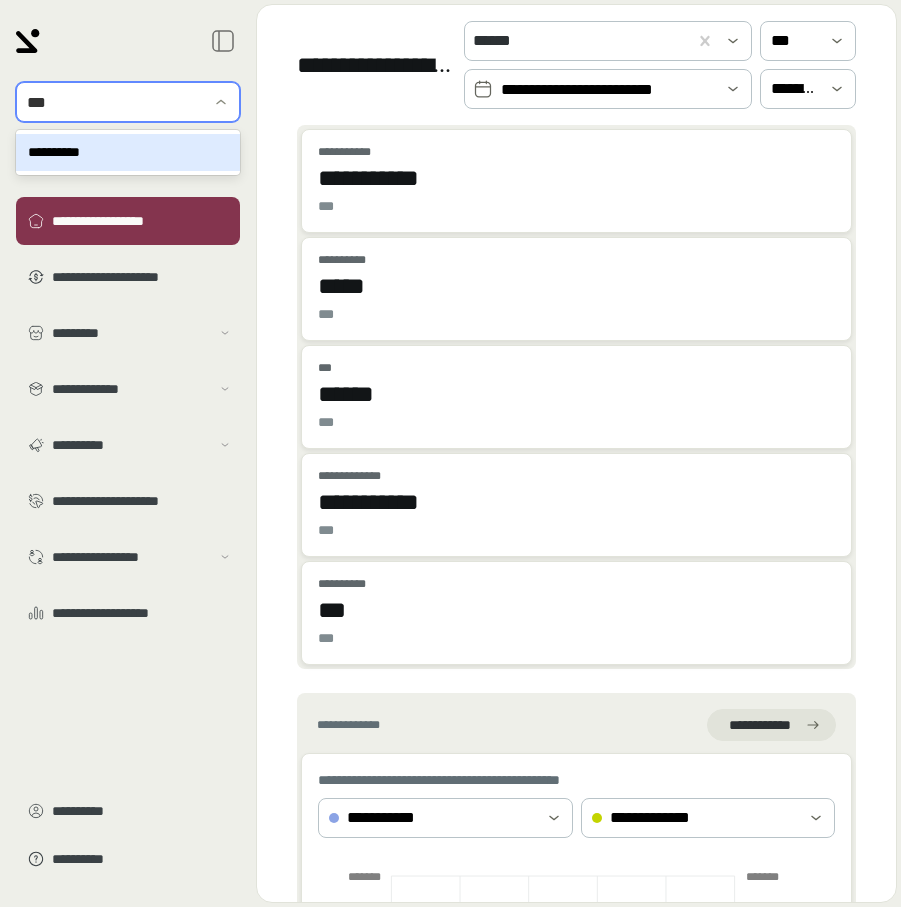 type on "****" 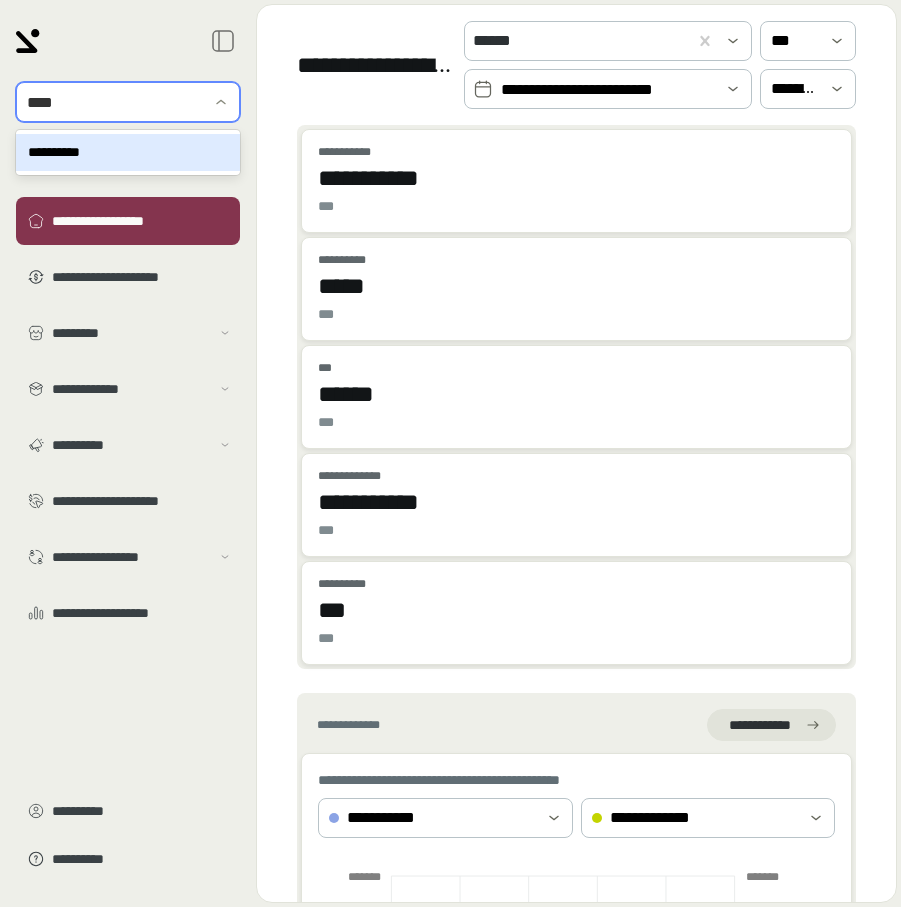 click on "**********" at bounding box center [128, 152] 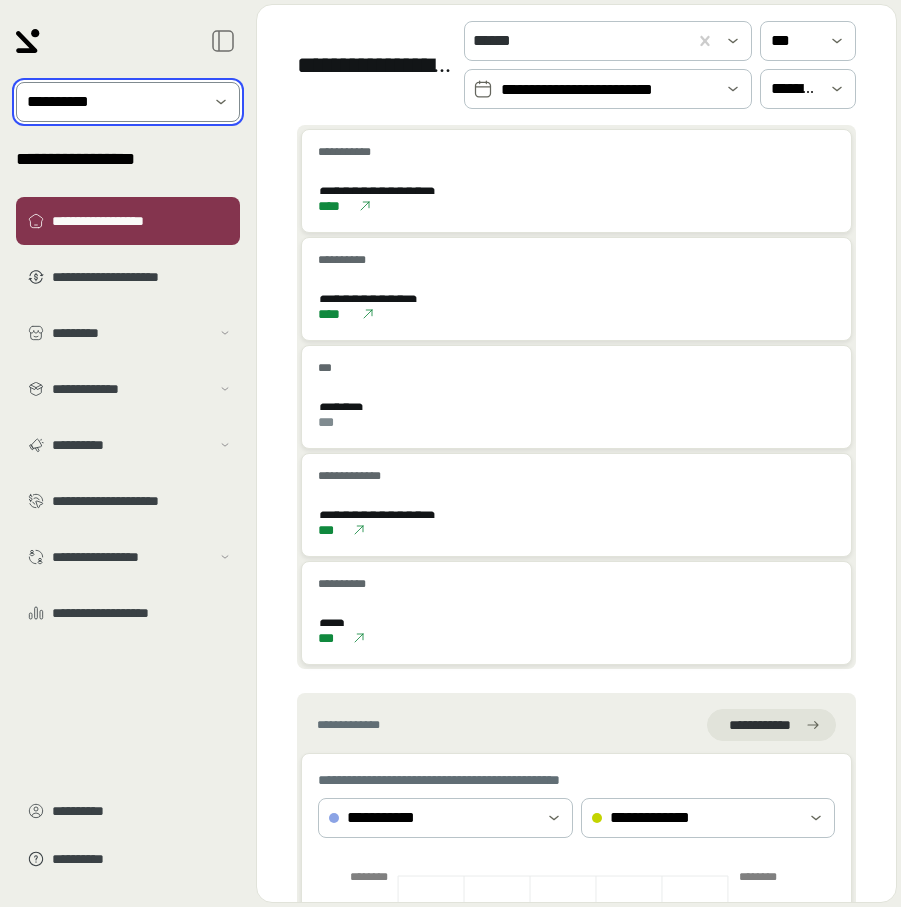 click on "**********" at bounding box center (608, 90) 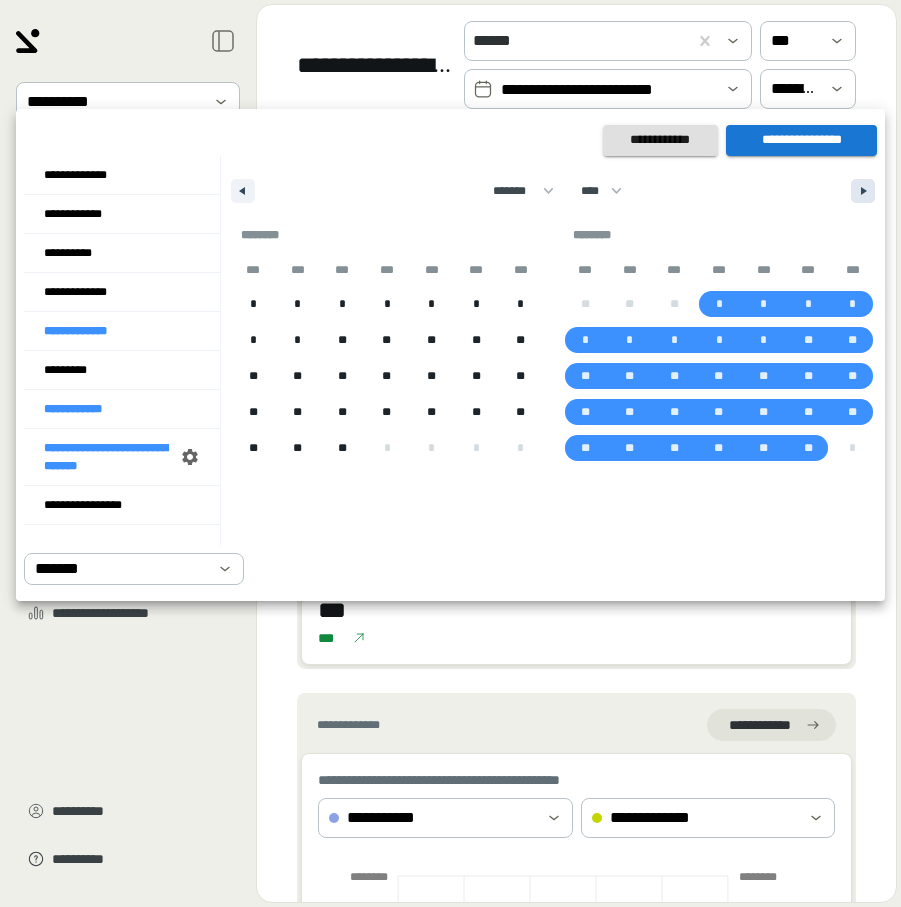 click at bounding box center (863, 191) 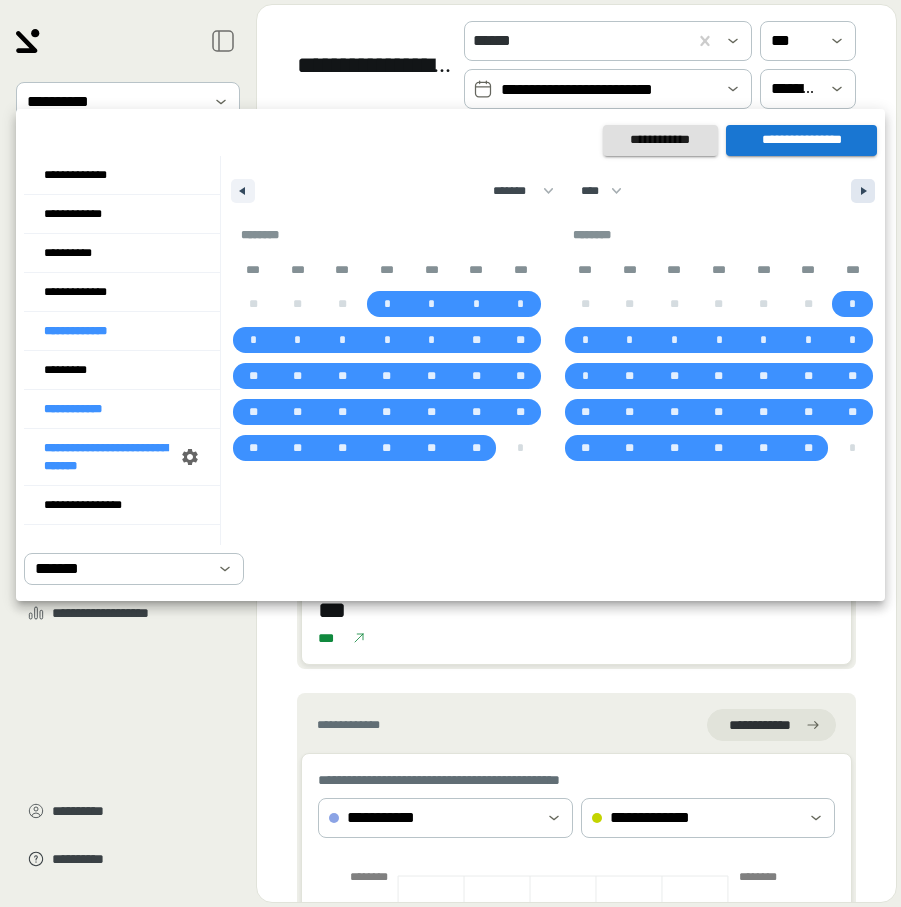 click at bounding box center [866, 191] 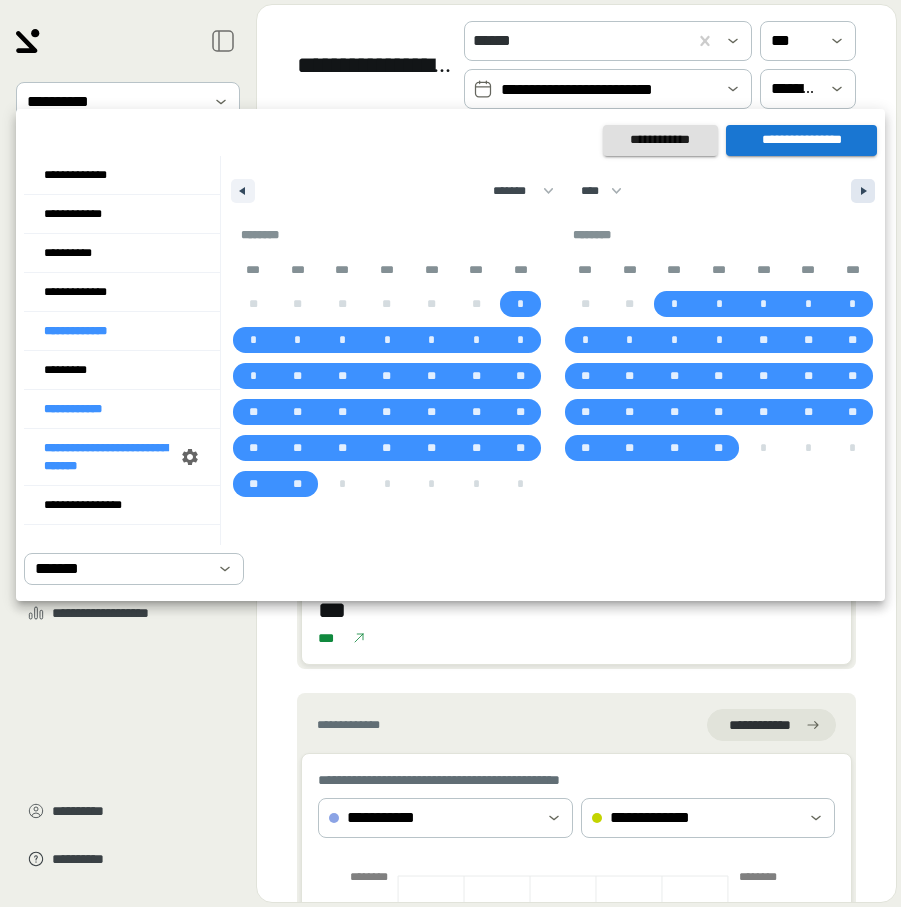 click at bounding box center [866, 191] 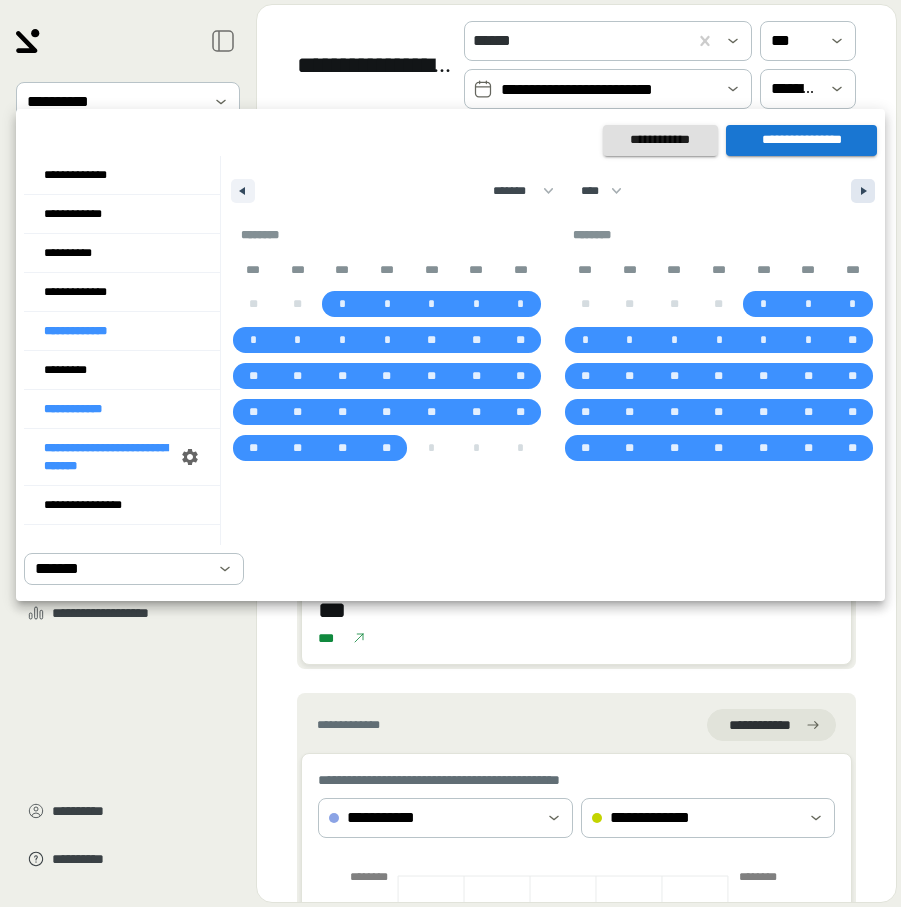 click at bounding box center (866, 191) 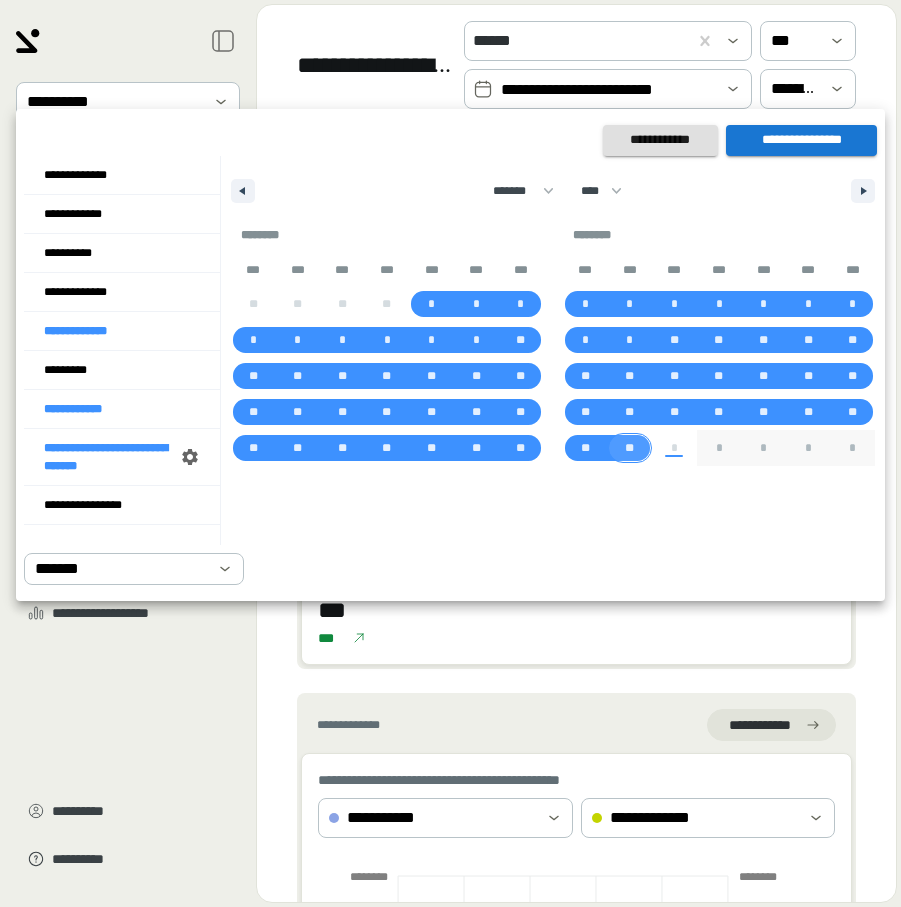 click on "**" at bounding box center [630, 448] 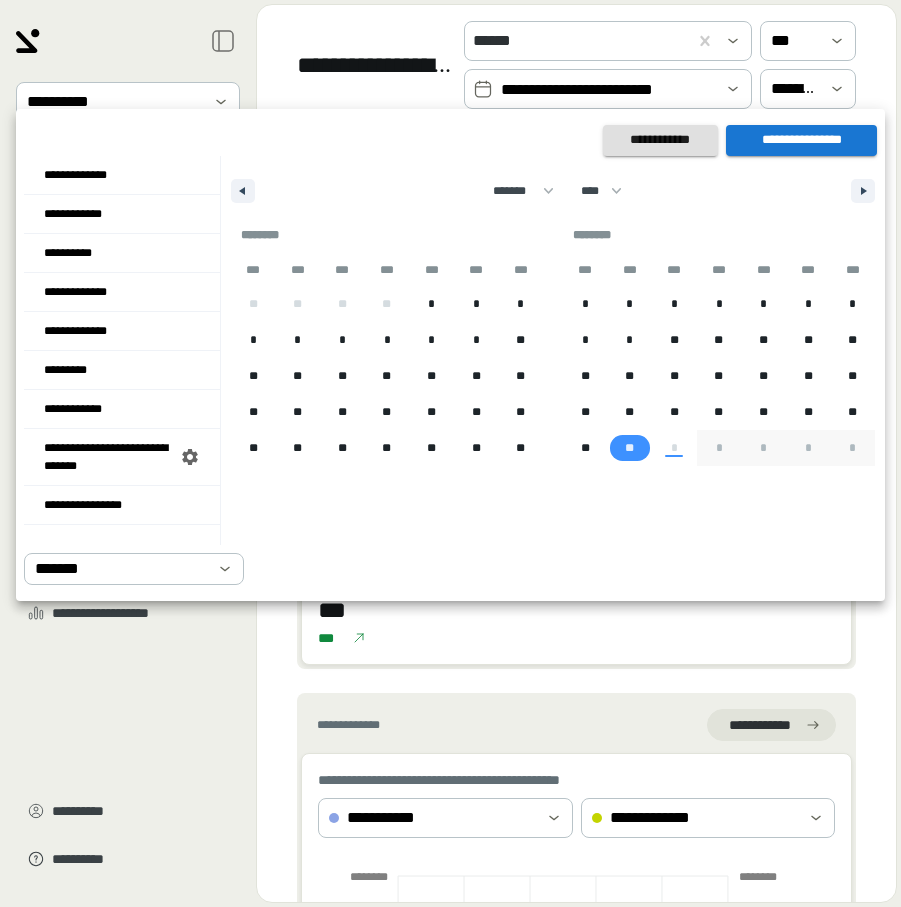 click on "**********" at bounding box center (801, 140) 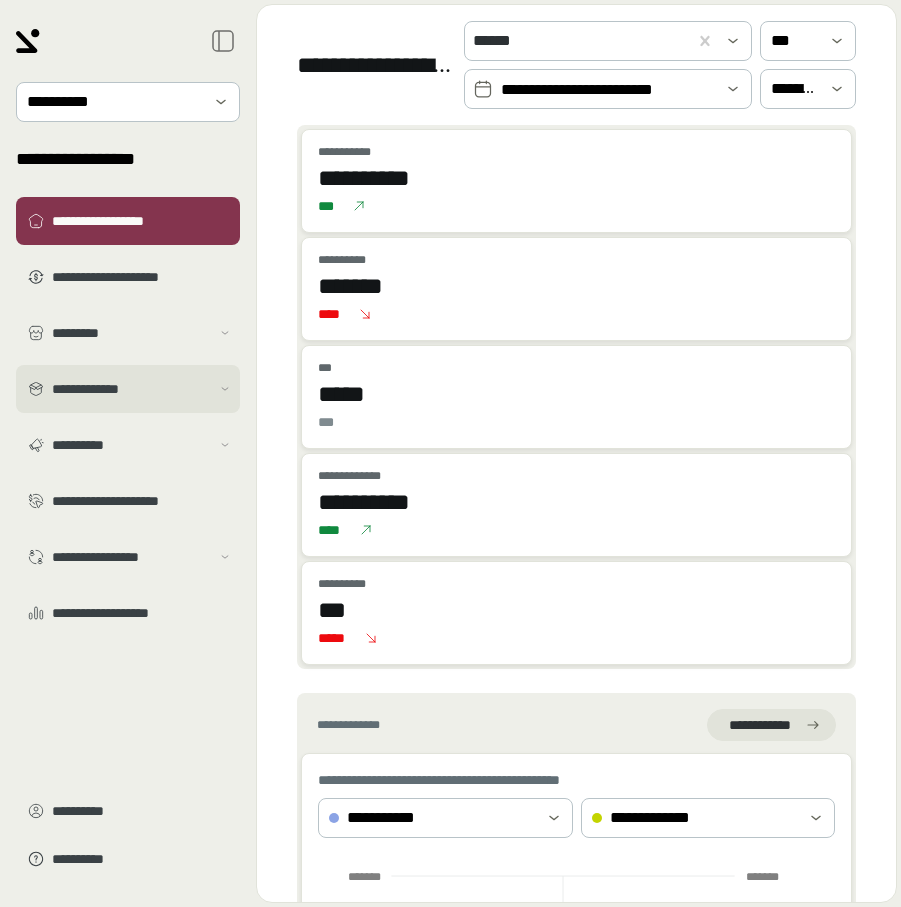 click on "**********" at bounding box center (131, 389) 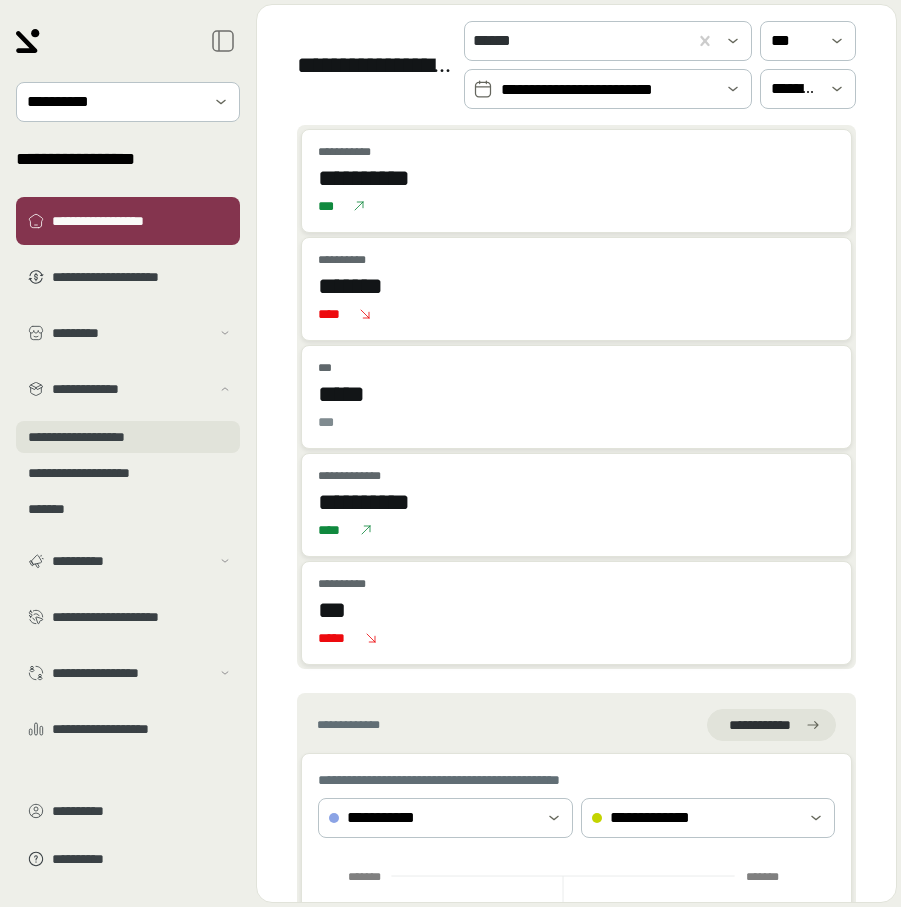 click on "**********" at bounding box center (128, 437) 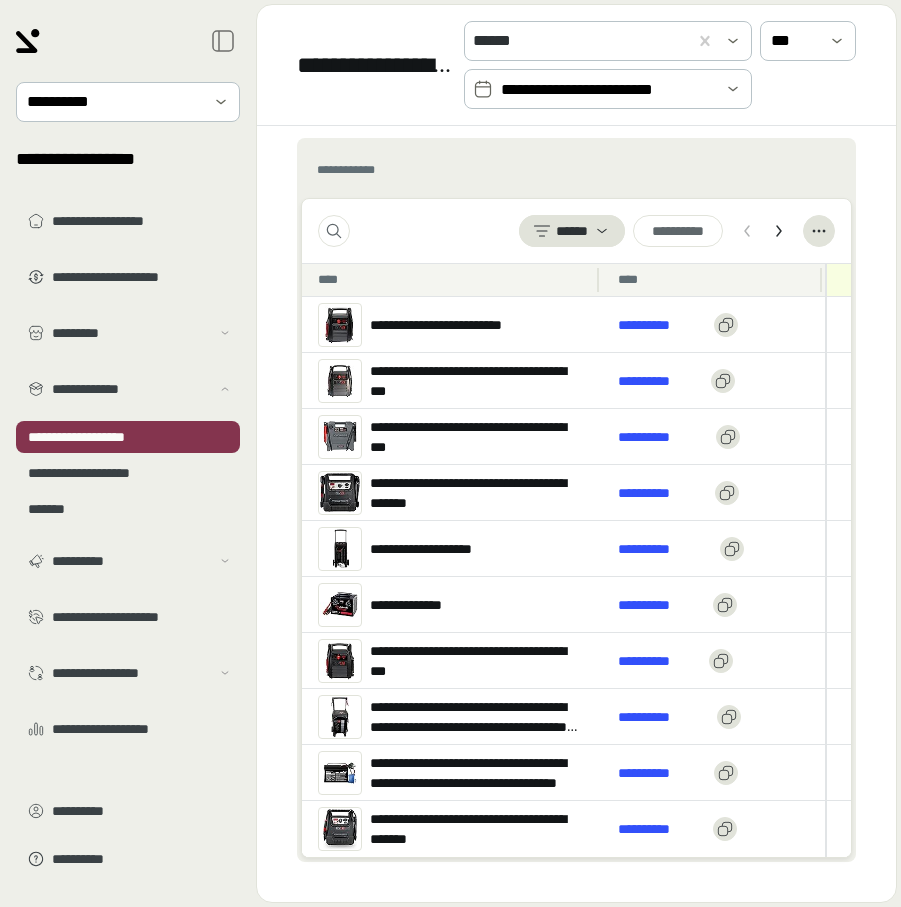 scroll, scrollTop: 780, scrollLeft: 0, axis: vertical 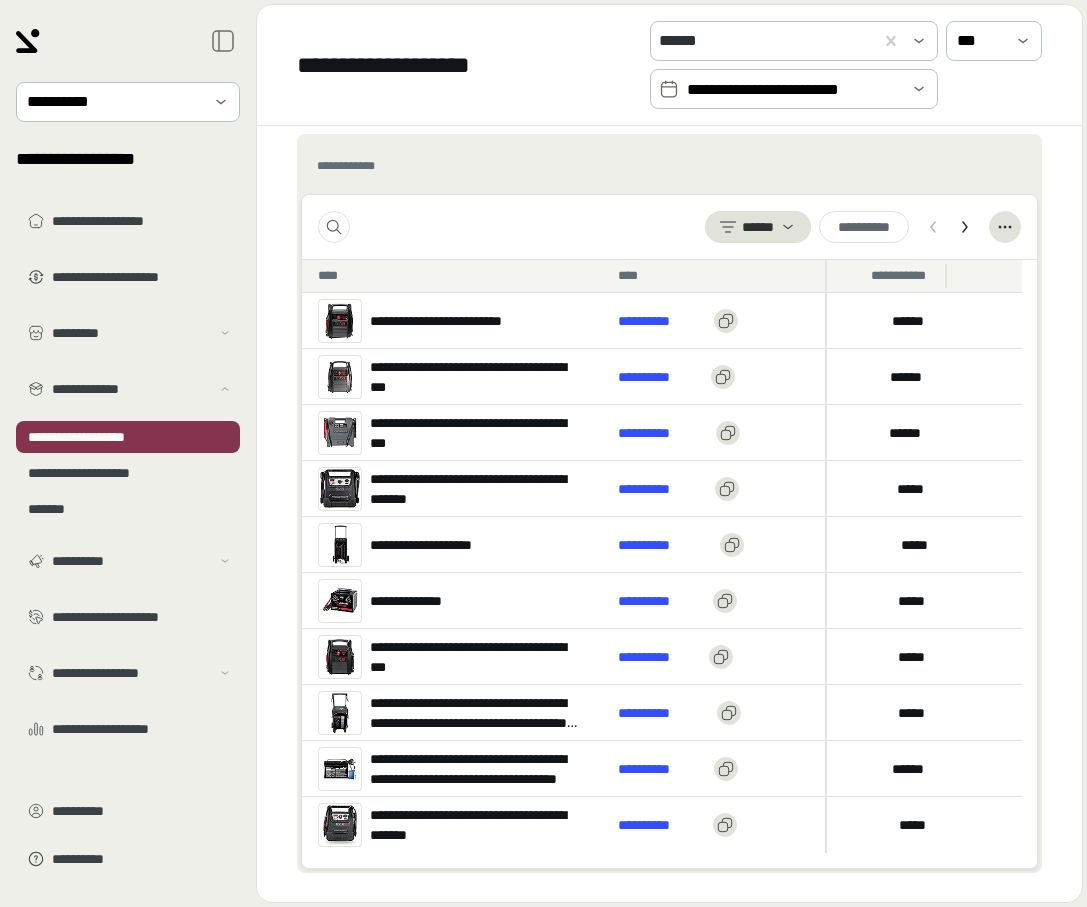 click on "**********" at bounding box center (902, 276) 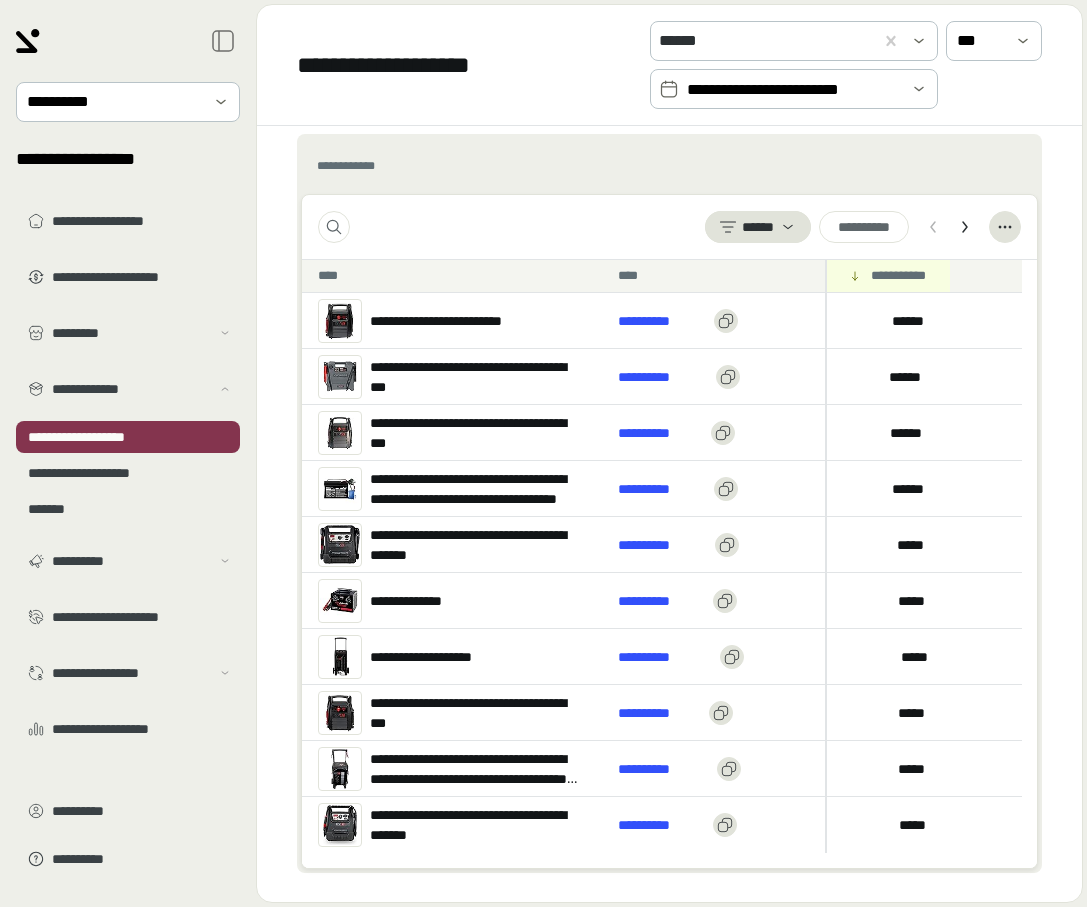 click on "**********" at bounding box center (794, 90) 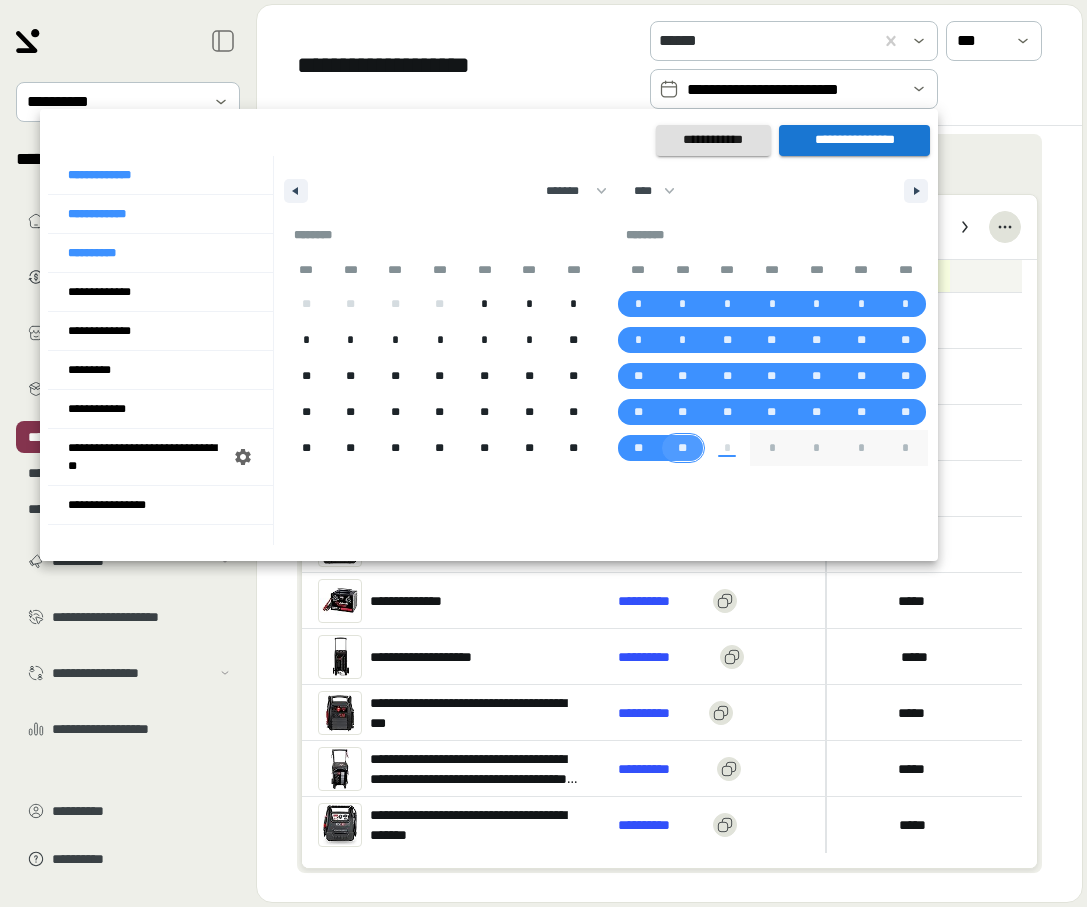 click on "**" at bounding box center [682, 448] 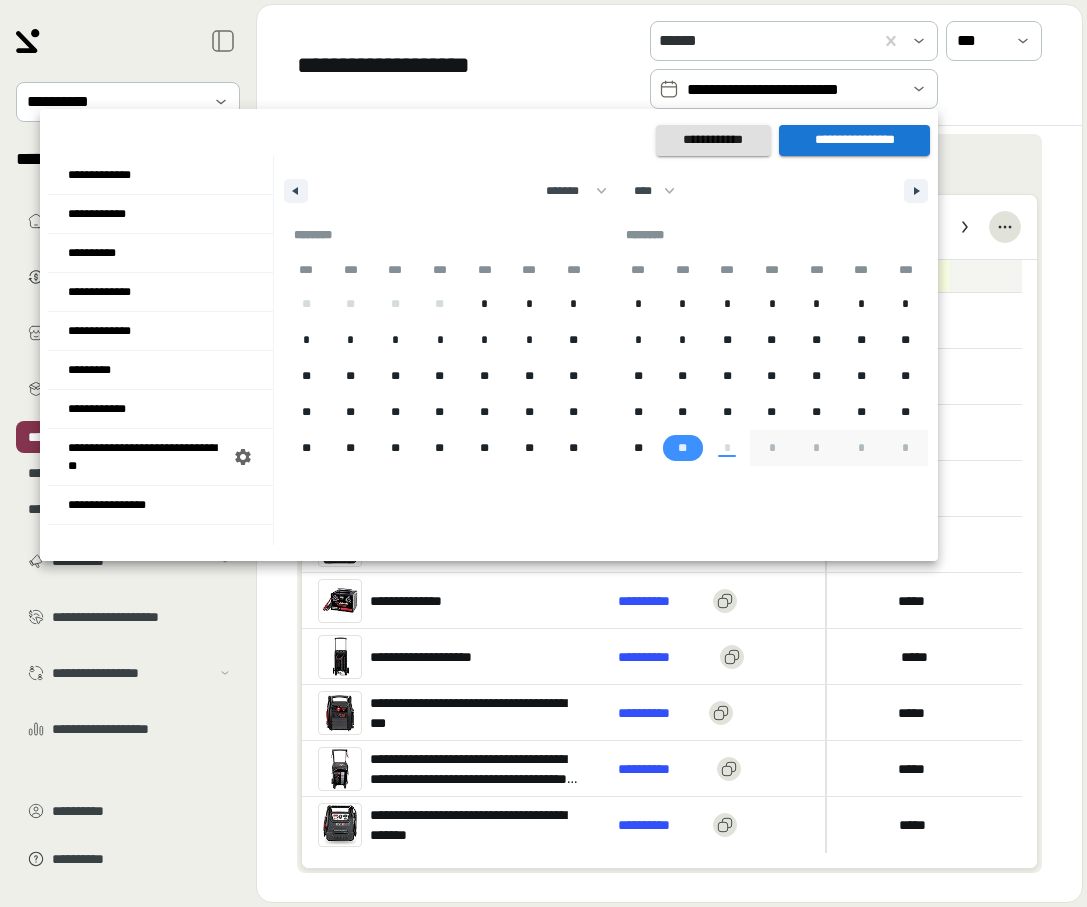 click on "**********" at bounding box center [854, 140] 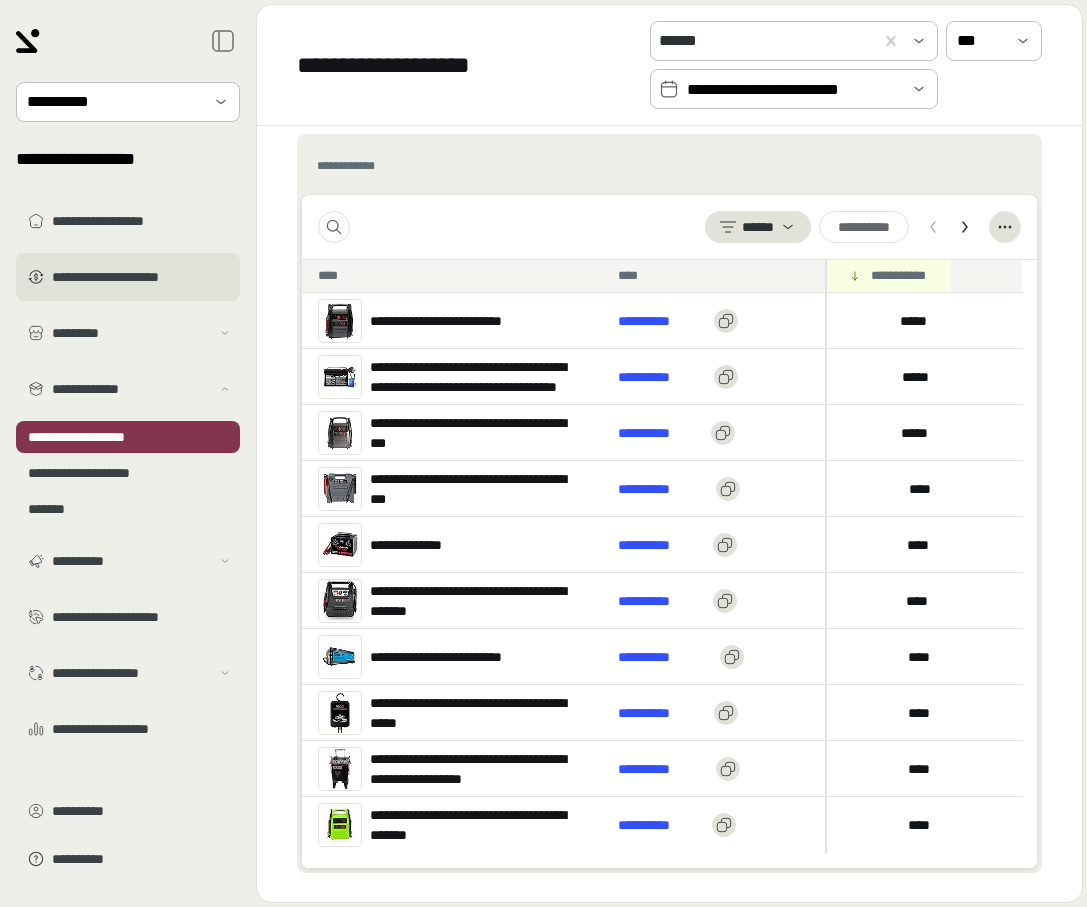 scroll, scrollTop: 727, scrollLeft: 0, axis: vertical 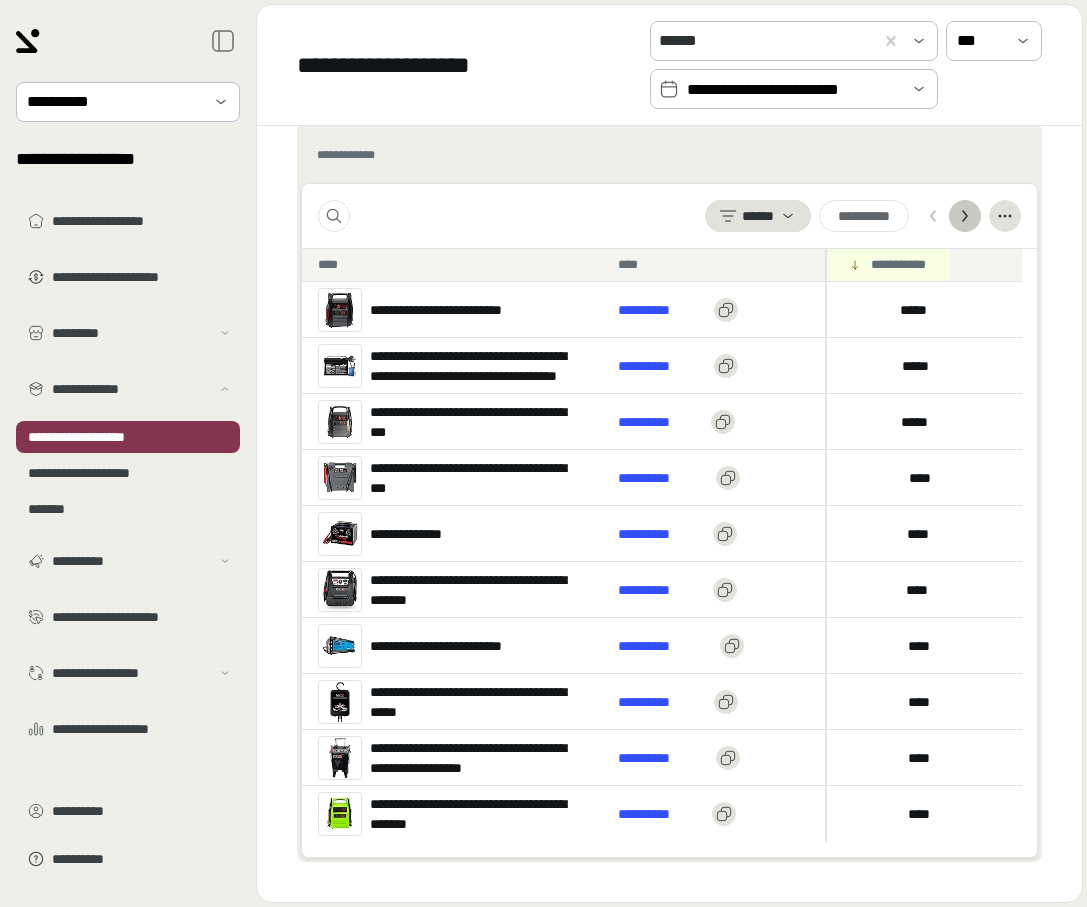 click 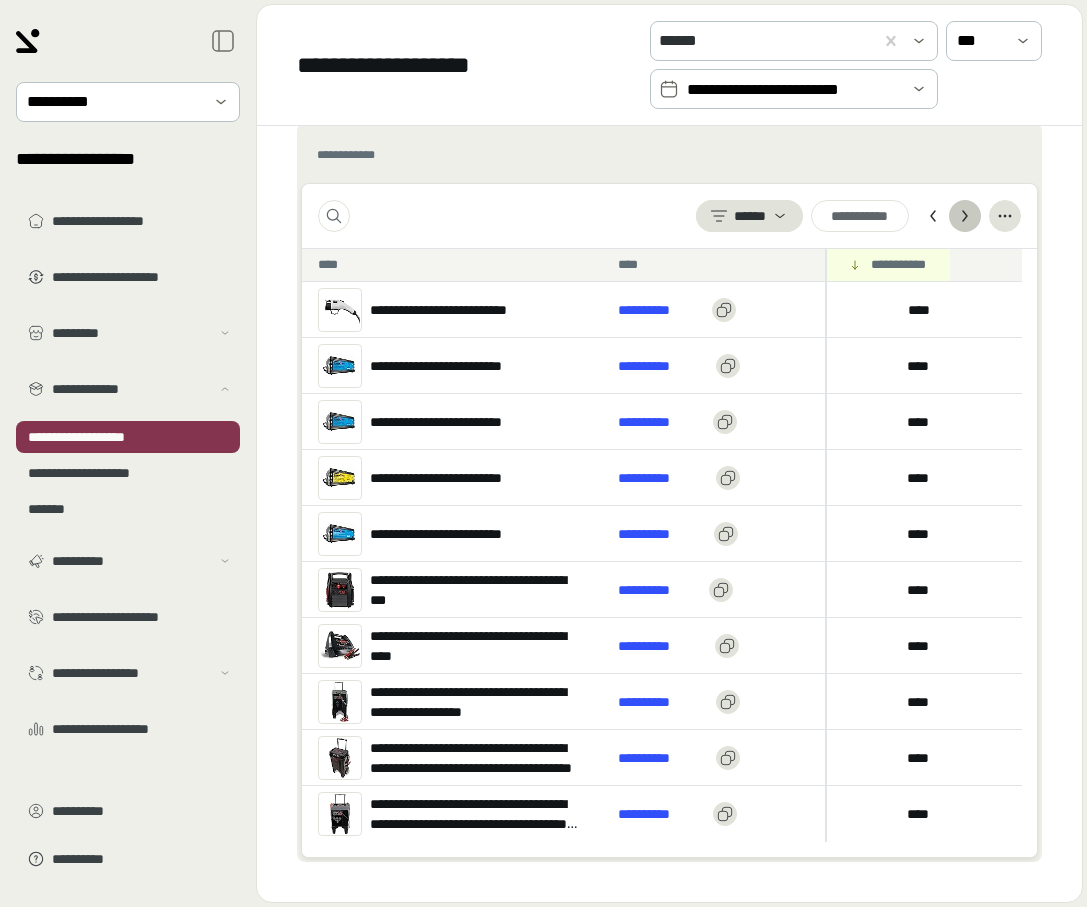 click 